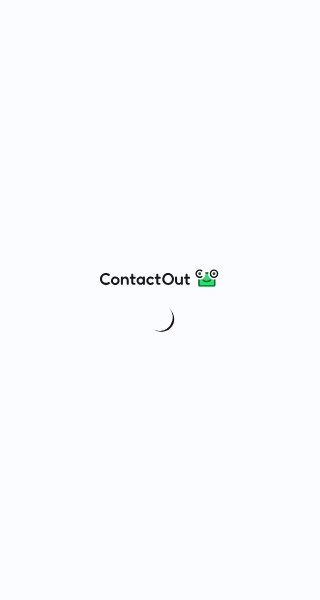 scroll, scrollTop: 0, scrollLeft: 0, axis: both 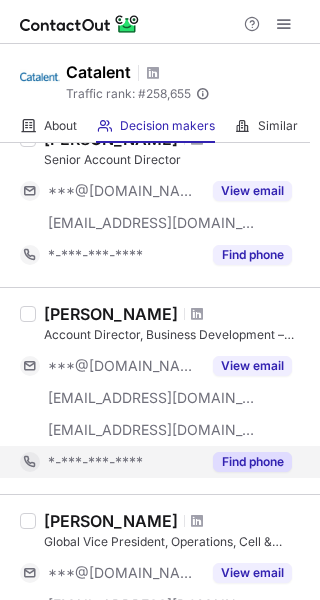 click on "Find phone" at bounding box center (252, 462) 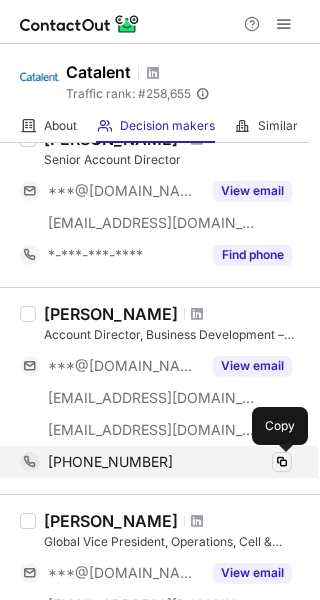 click at bounding box center (282, 462) 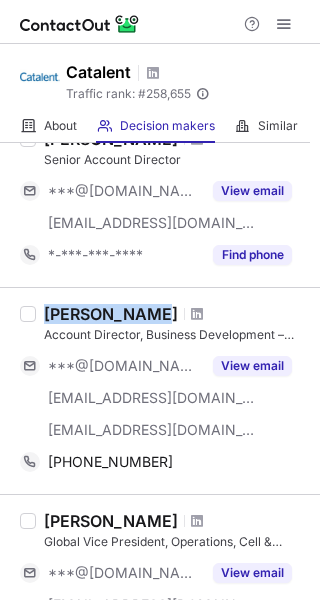 drag, startPoint x: 45, startPoint y: 315, endPoint x: 146, endPoint y: 313, distance: 101.0198 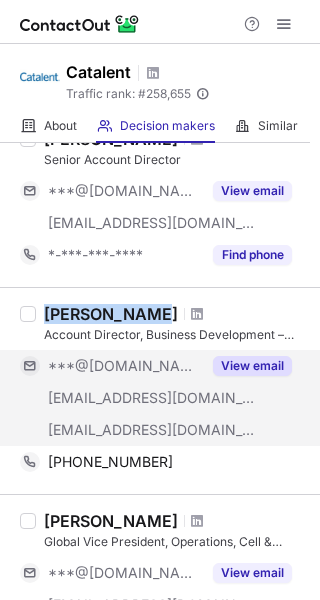 click on "View email" at bounding box center (252, 366) 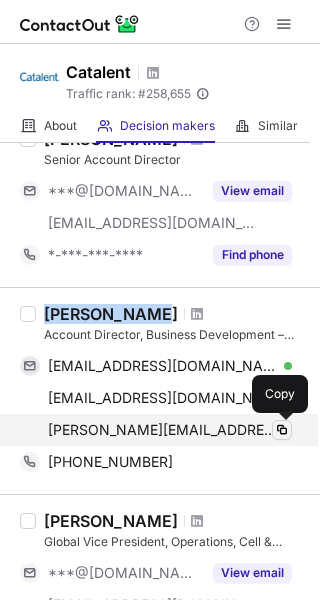 click at bounding box center (282, 430) 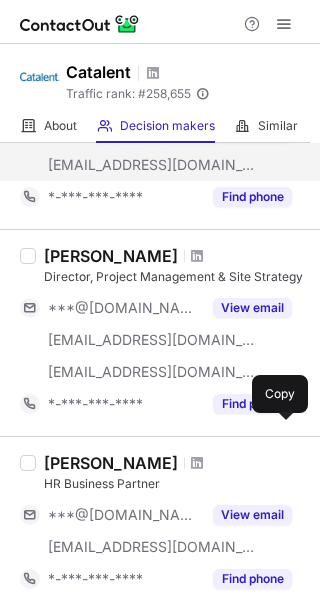 scroll, scrollTop: 600, scrollLeft: 0, axis: vertical 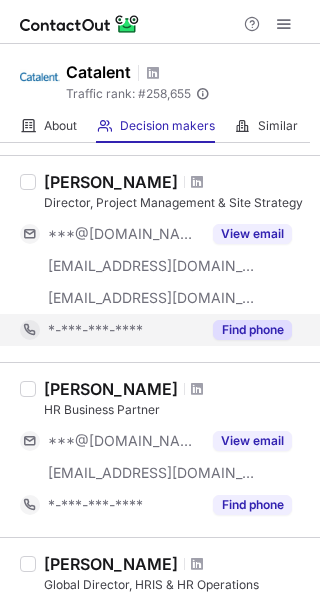 click on "Find phone" at bounding box center (252, 330) 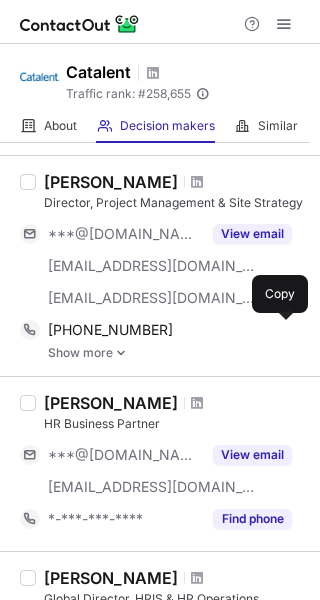 click at bounding box center [282, 330] 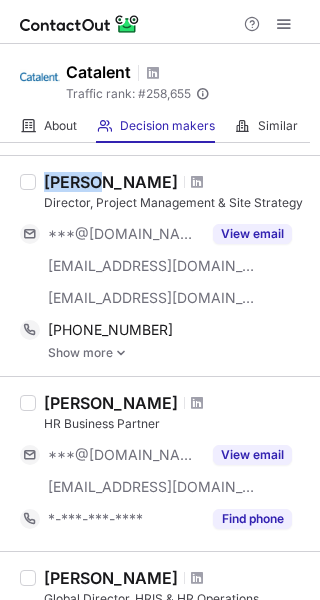 drag, startPoint x: 46, startPoint y: 180, endPoint x: 99, endPoint y: 181, distance: 53.009434 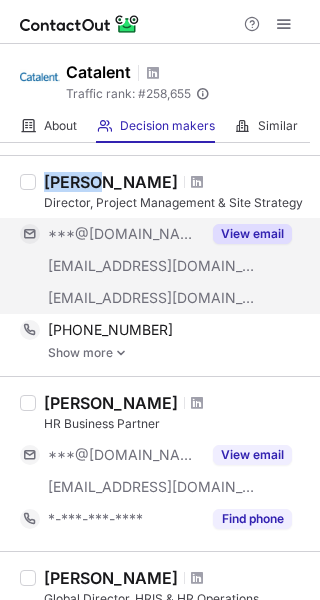 copy on "Evan W" 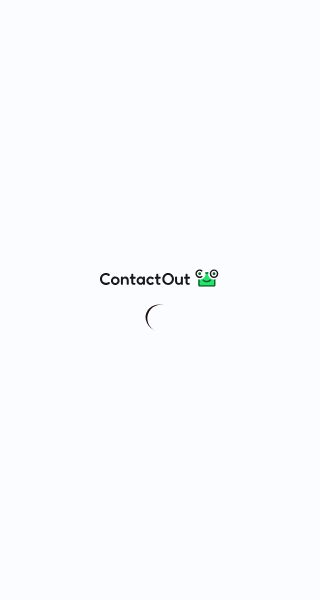 scroll, scrollTop: 0, scrollLeft: 0, axis: both 